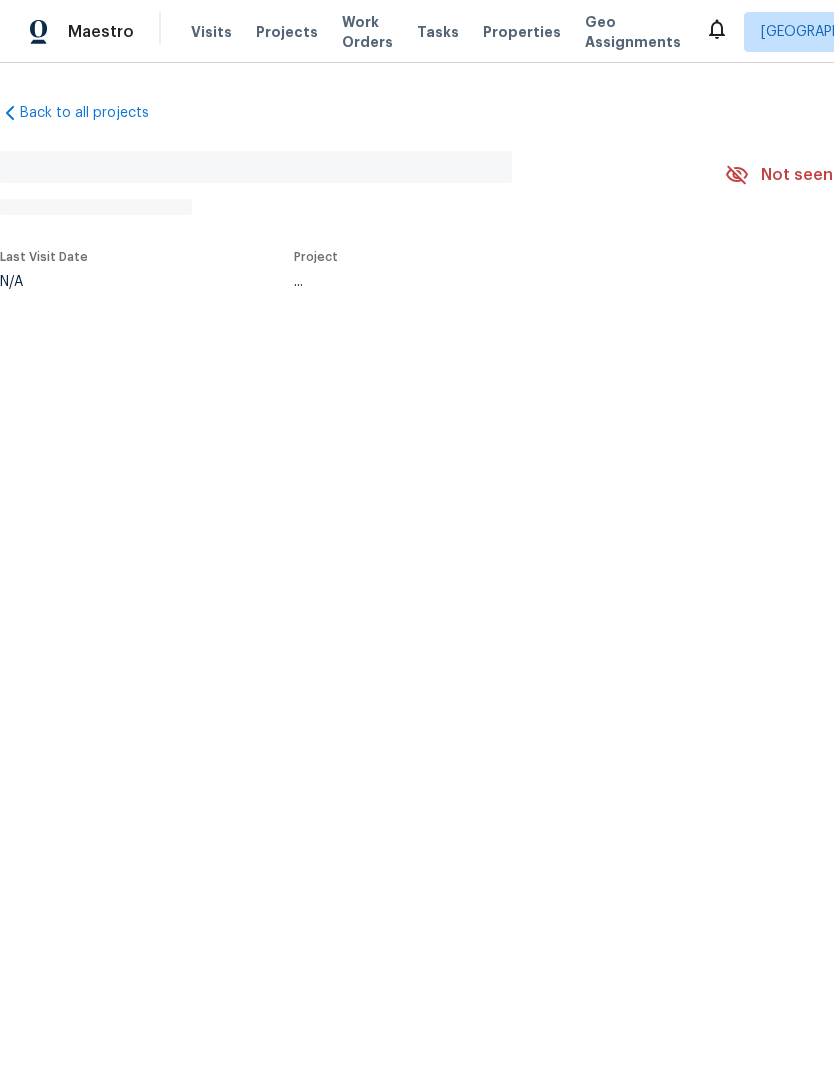 scroll, scrollTop: 0, scrollLeft: 0, axis: both 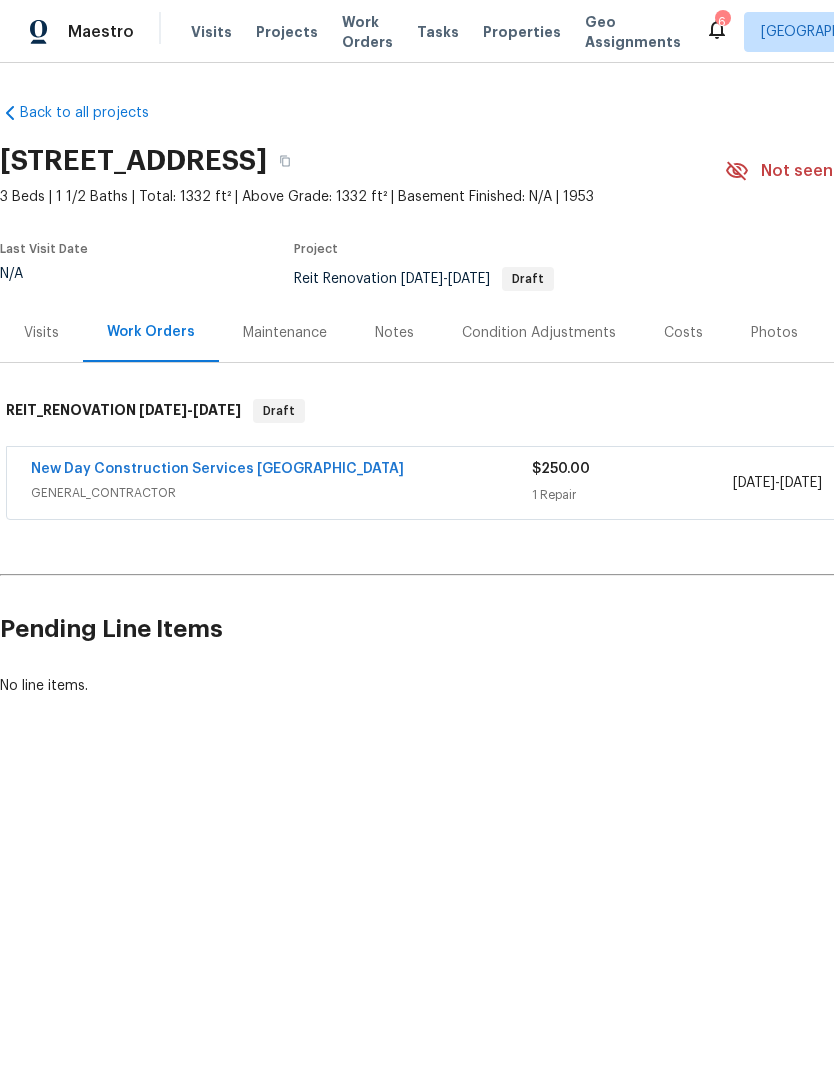 click on "New Day Construction Services UB" at bounding box center [217, 469] 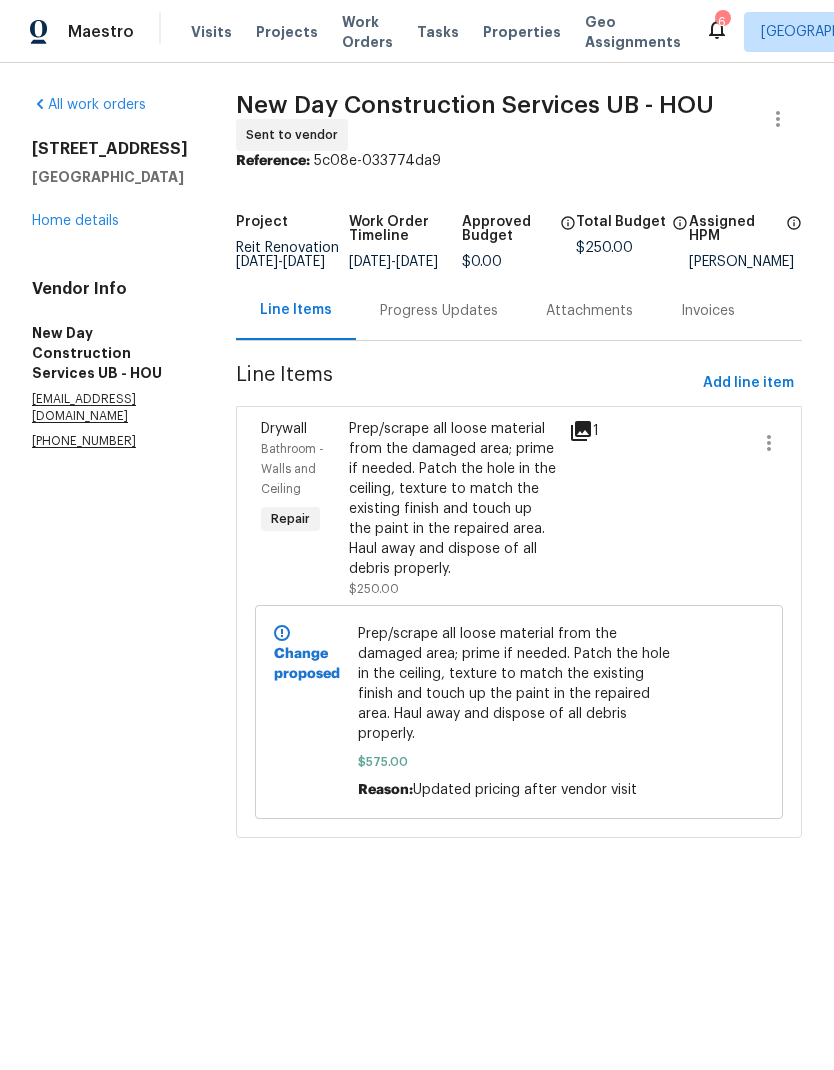 click on "Home details" at bounding box center [75, 221] 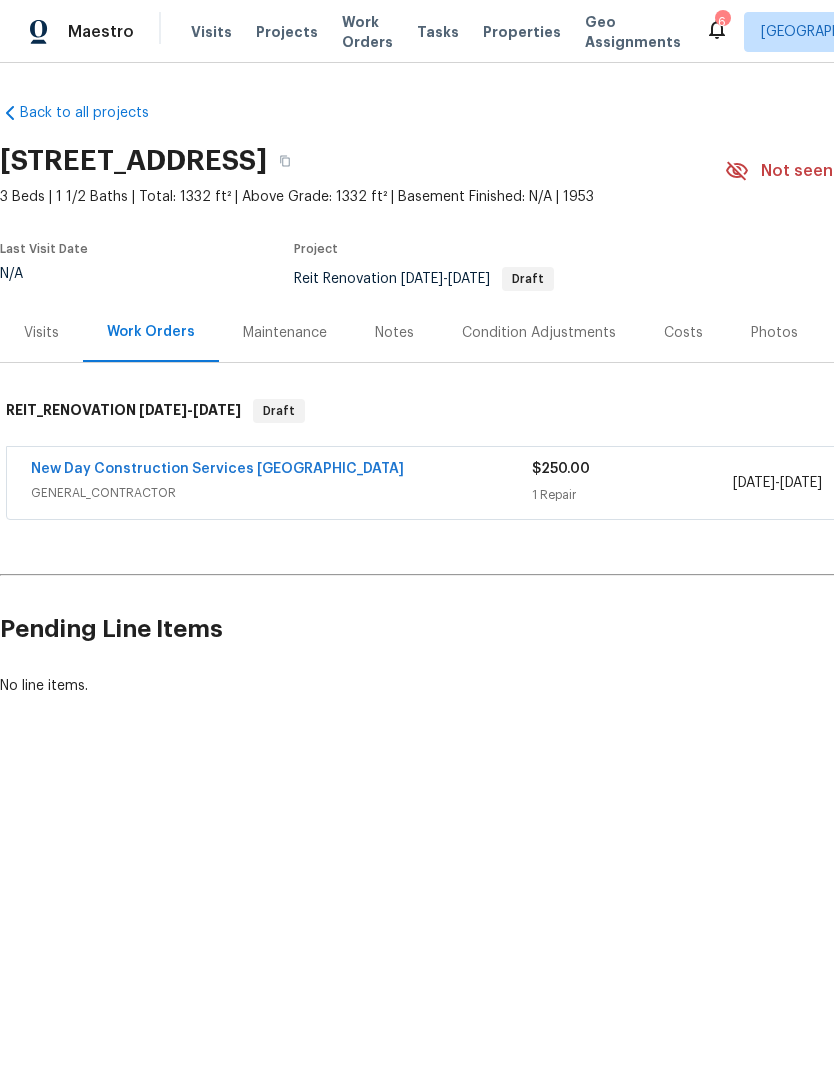 scroll, scrollTop: 0, scrollLeft: 0, axis: both 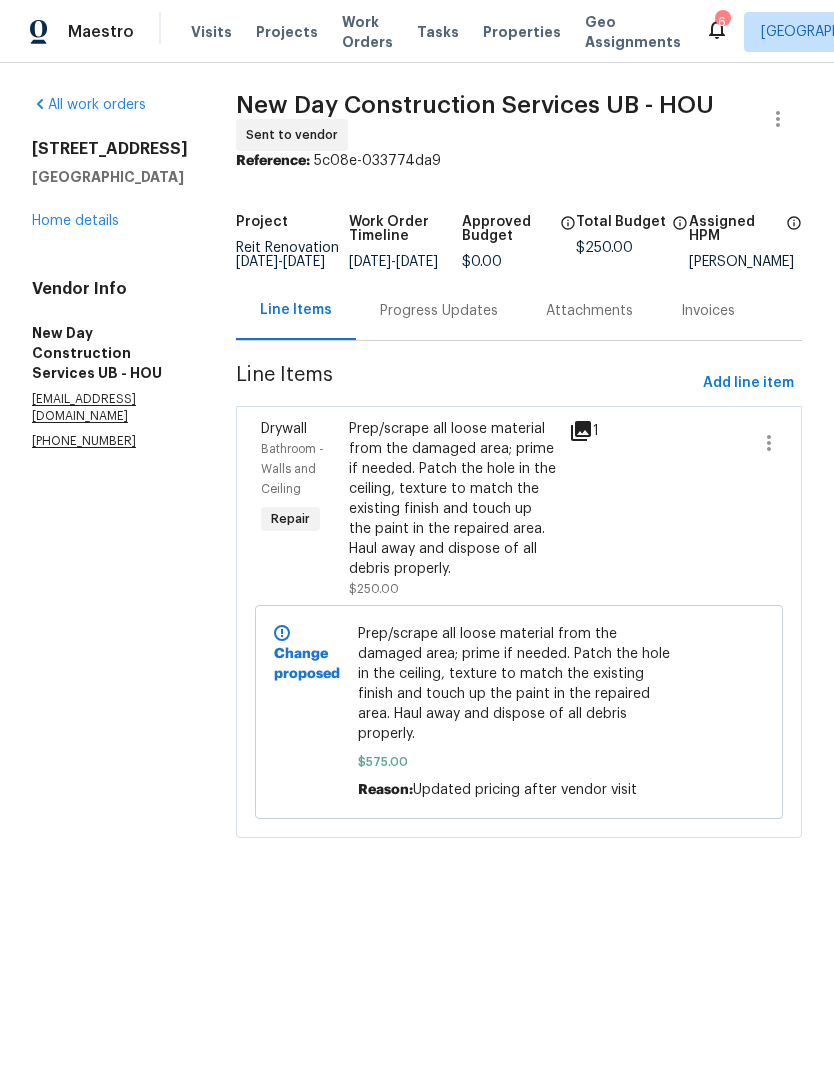 click on "Prep/scrape all loose material from the damaged area; prime if needed. Patch the hole in the ceiling, texture to match the existing finish and touch up the paint in the repaired area. Haul away and dispose of all debris properly." at bounding box center [519, 684] 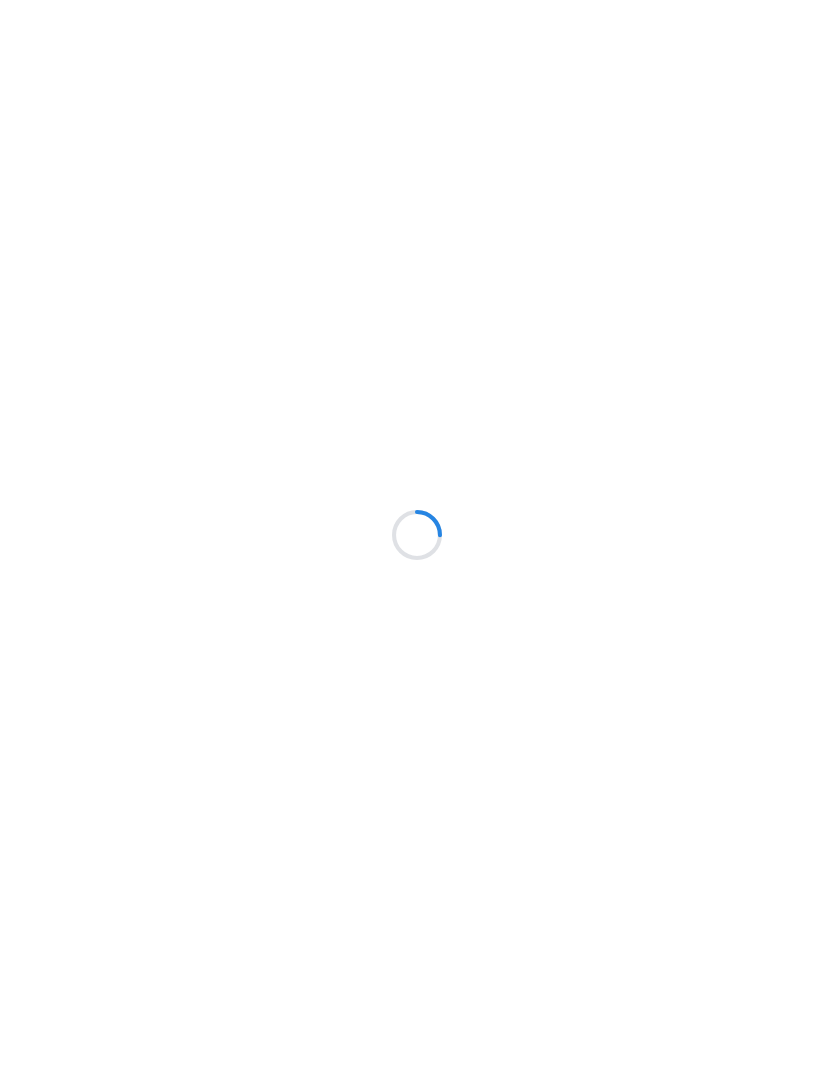 scroll, scrollTop: 0, scrollLeft: 0, axis: both 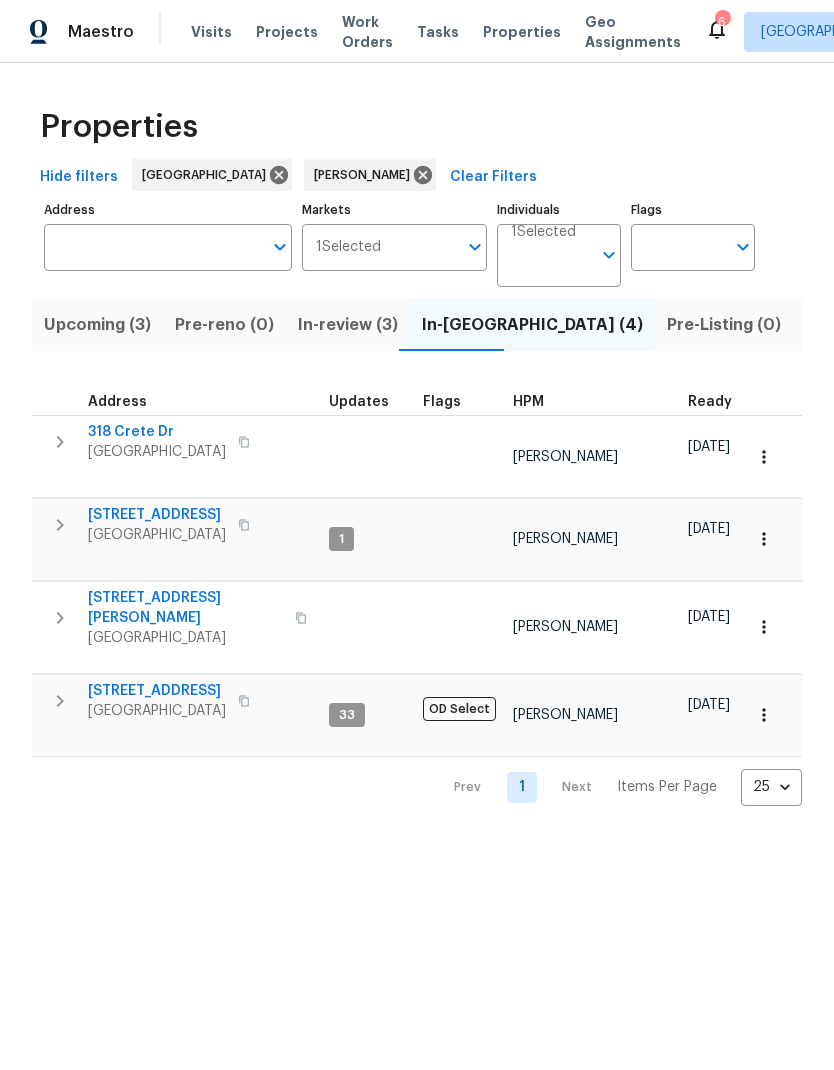 click on "4823 Isla Canela Ln" at bounding box center (185, 608) 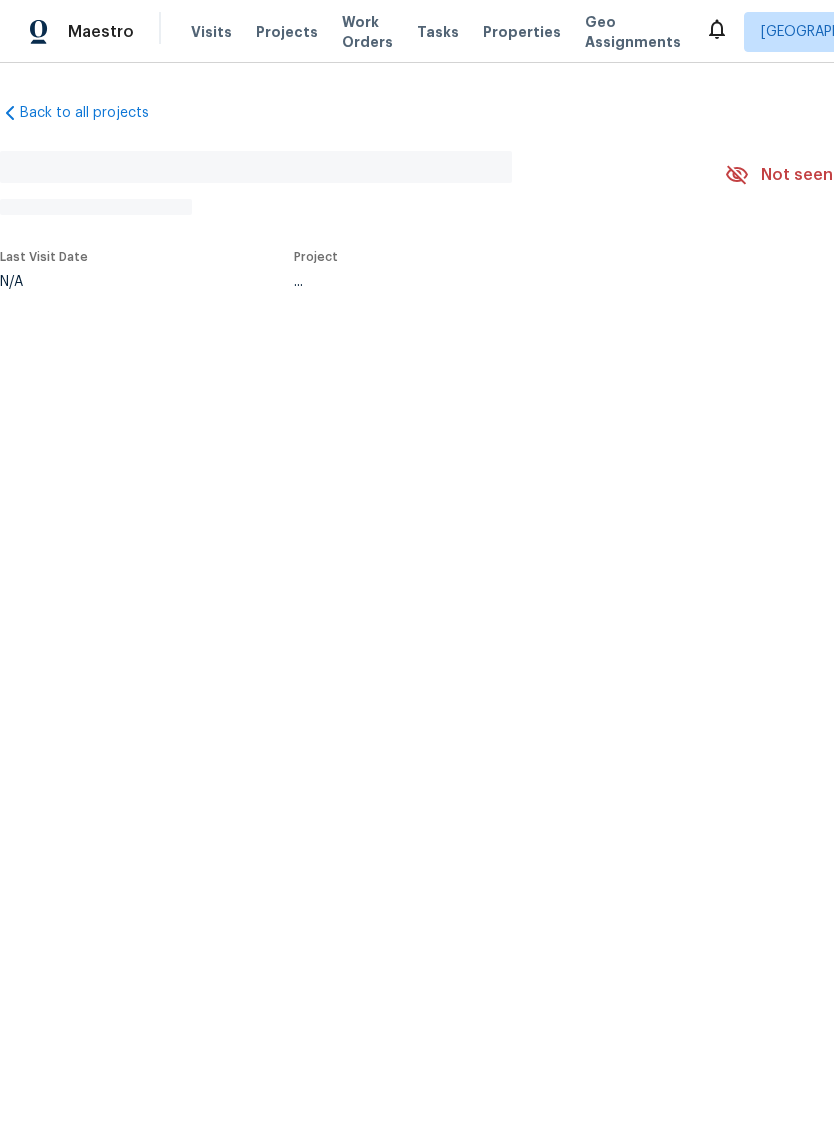 scroll, scrollTop: 0, scrollLeft: 0, axis: both 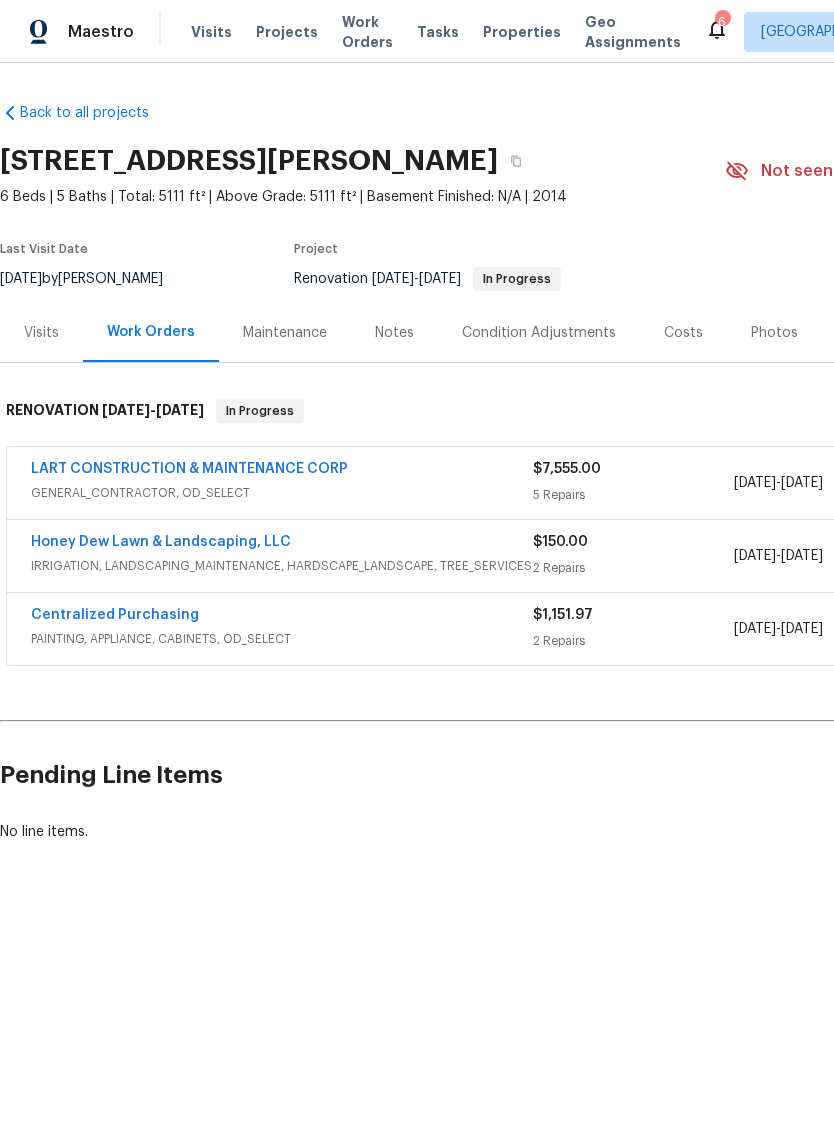 click on "LART CONSTRUCTION & MAINTENANCE CORP" at bounding box center (189, 469) 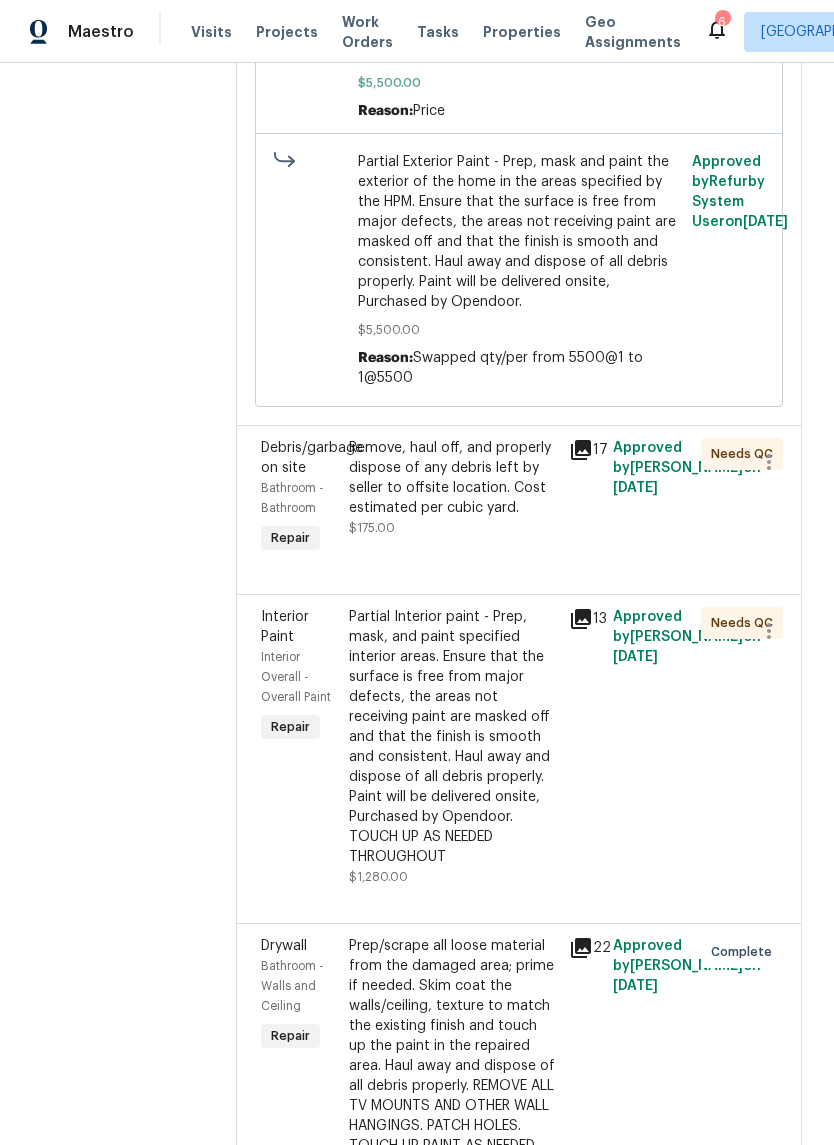 scroll, scrollTop: 813, scrollLeft: 0, axis: vertical 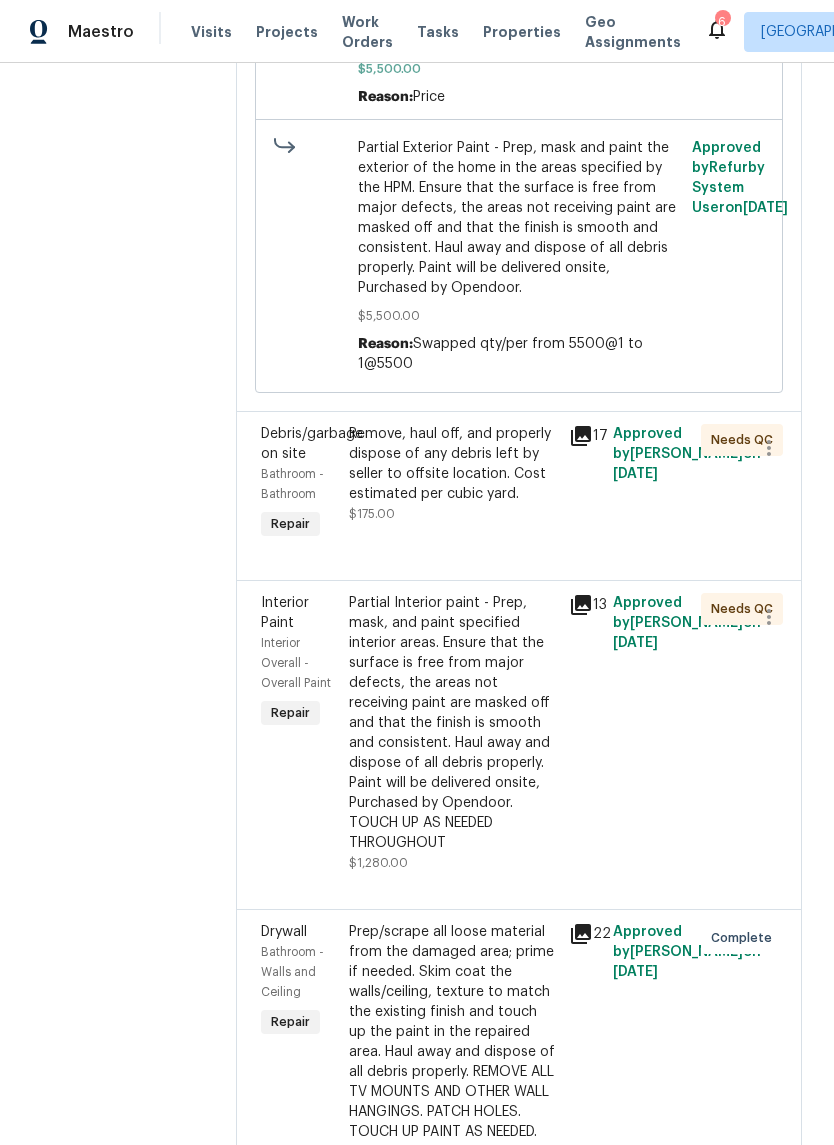 click on "Remove, haul off, and properly dispose of any debris left by seller to offsite location. Cost estimated per cubic yard." at bounding box center [453, 464] 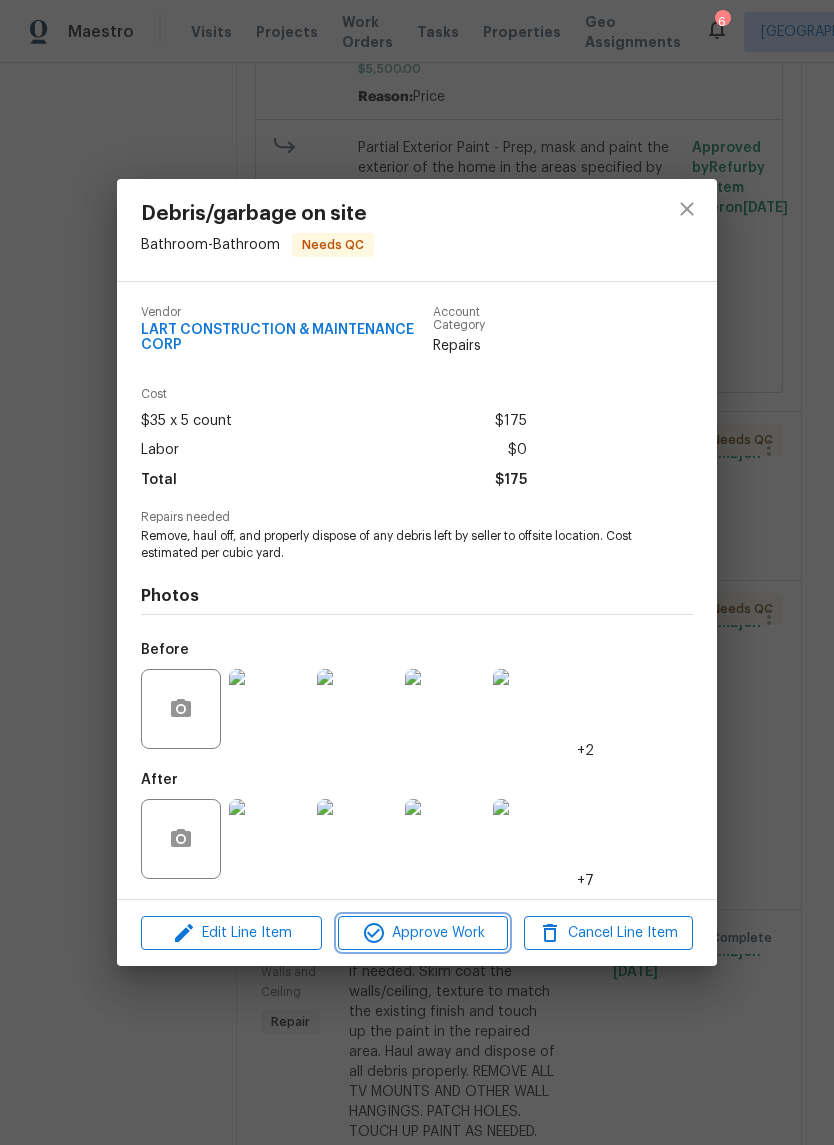 click on "Approve Work" at bounding box center (422, 933) 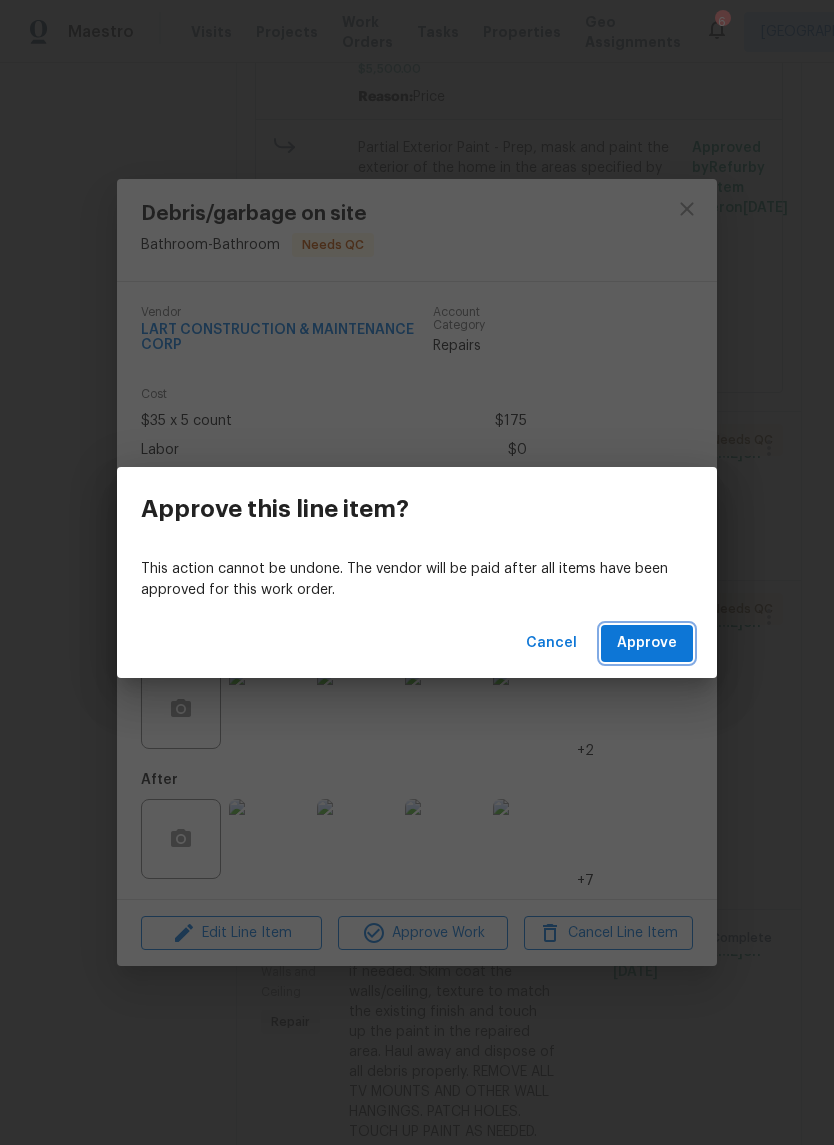 click on "Approve" at bounding box center [647, 643] 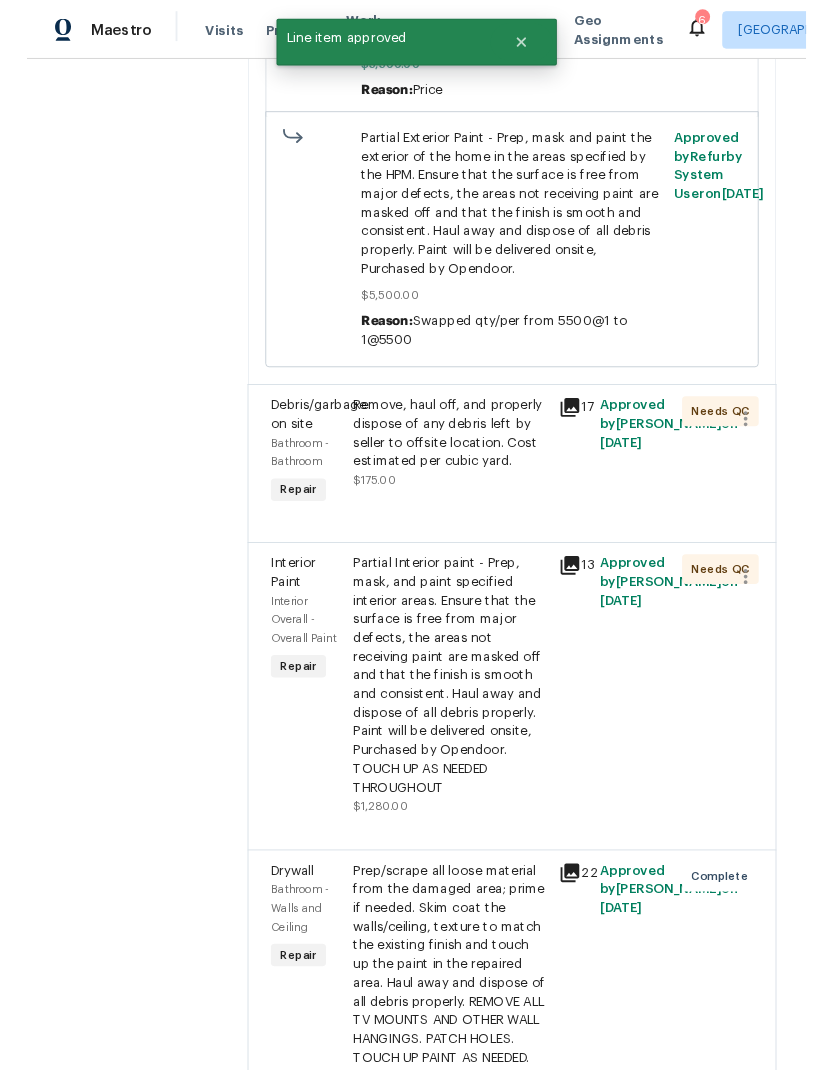 scroll, scrollTop: 0, scrollLeft: 0, axis: both 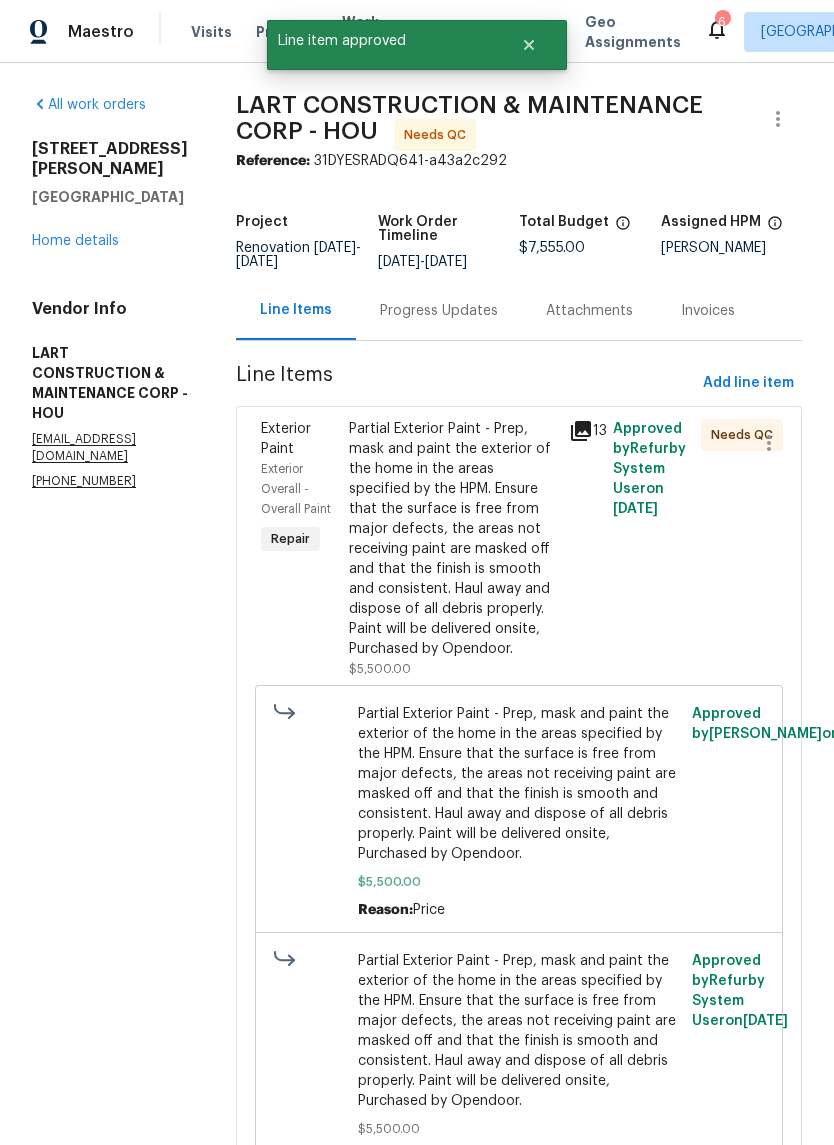 click on "Partial Exterior Paint - Prep, mask and paint the exterior of the home in the areas specified by the HPM. Ensure that the surface is free from major defects, the areas not receiving paint are masked off and that the finish is smooth and consistent. Haul away and dispose of all debris properly. Paint will be delivered onsite, Purchased by Opendoor." at bounding box center [453, 539] 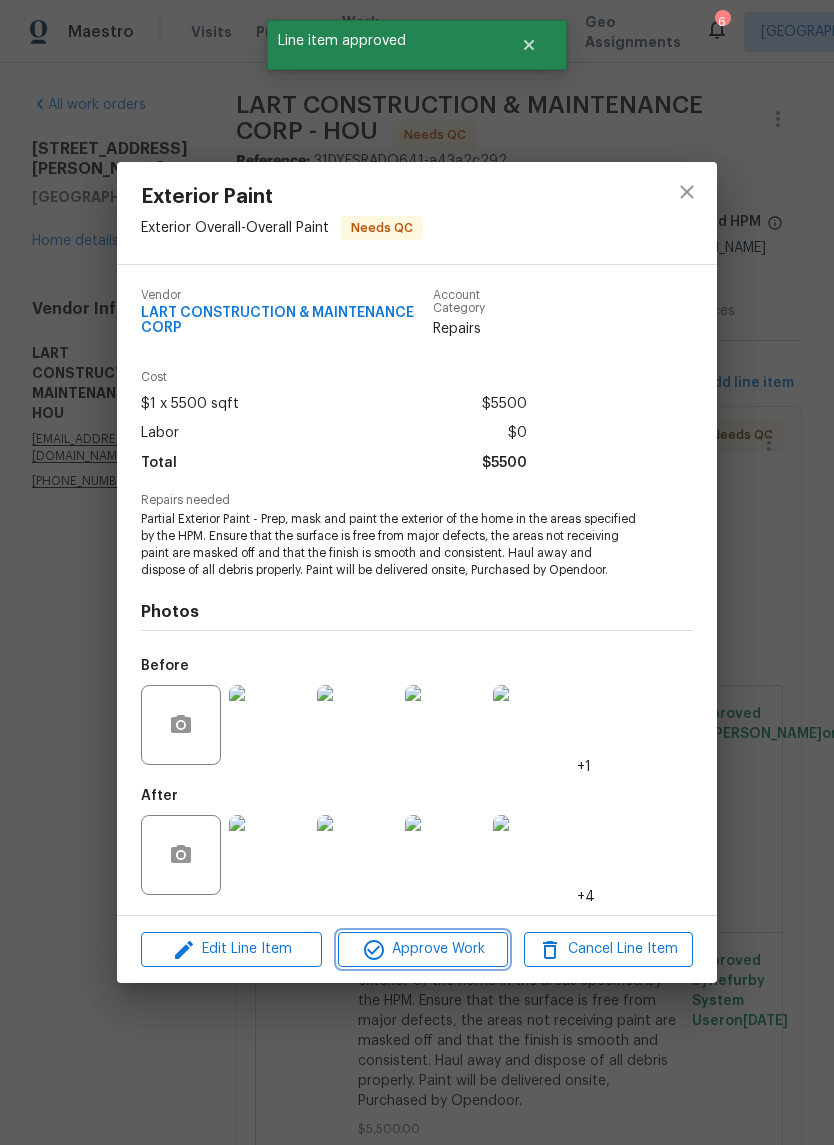 click on "Approve Work" at bounding box center (422, 949) 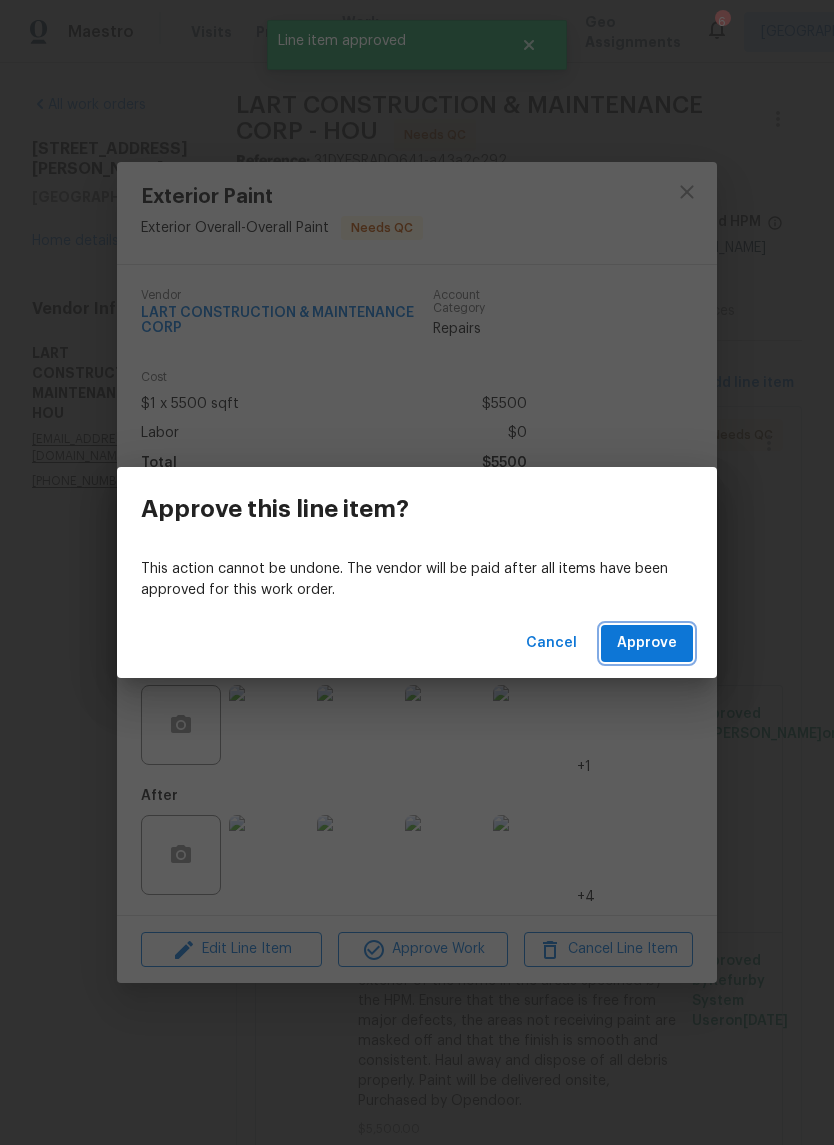 click on "Approve" at bounding box center (647, 643) 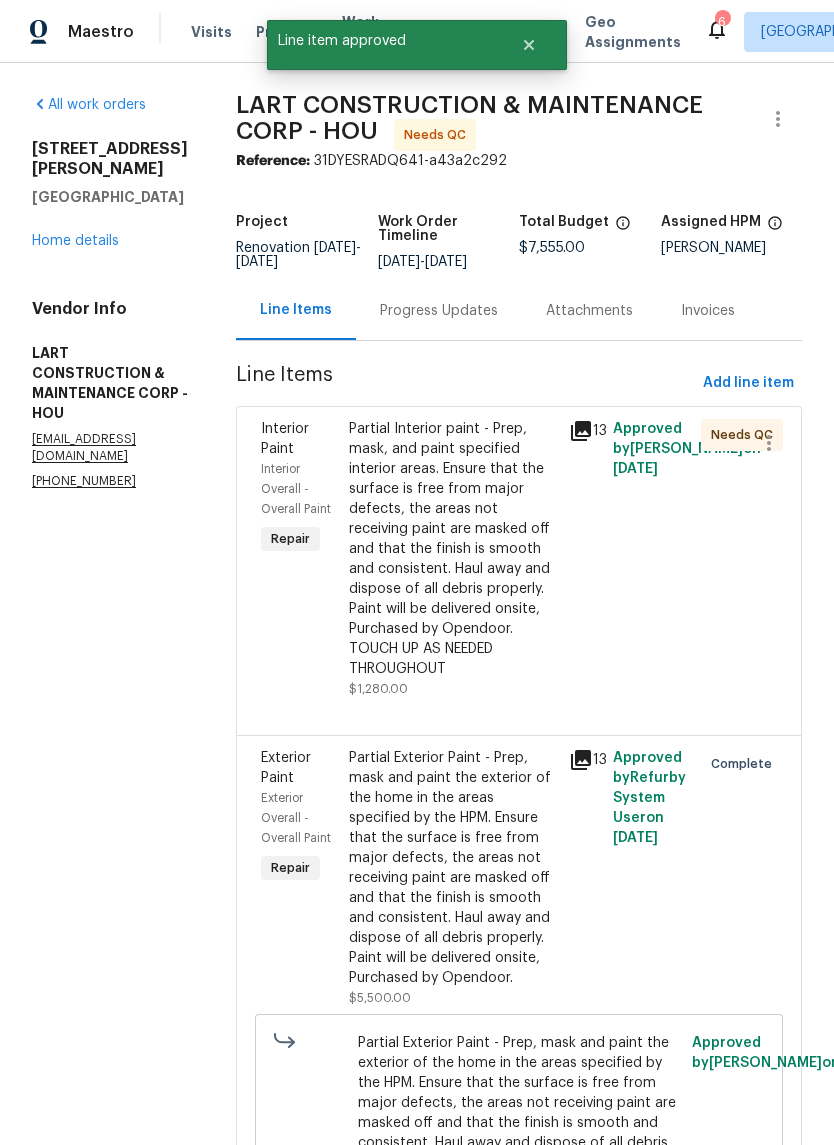 click on "Partial Interior paint - Prep, mask, and paint specified interior areas. Ensure that the surface is free from major defects, the areas not receiving paint are masked off and that the finish is smooth and consistent. Haul away and dispose of all debris properly. Paint will be delivered onsite, Purchased by Opendoor. TOUCH UP AS NEEDED THROUGHOUT" at bounding box center [453, 549] 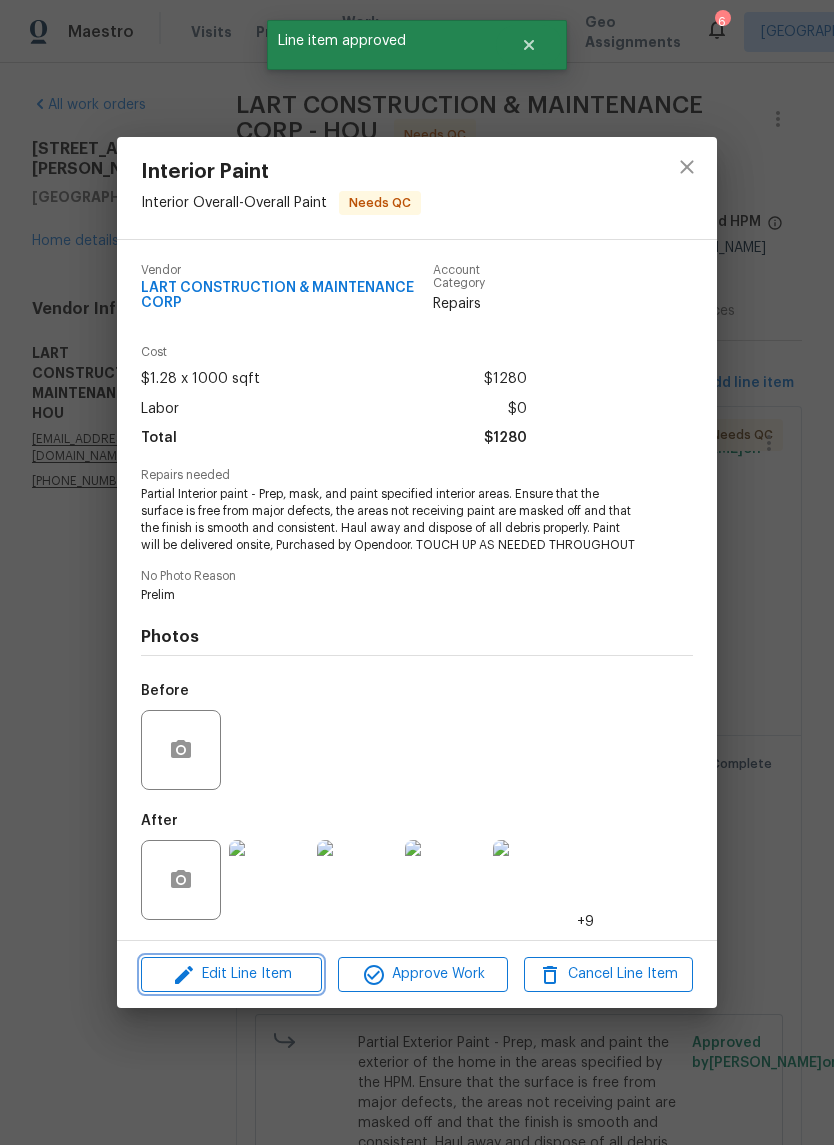click on "Edit Line Item" at bounding box center [231, 974] 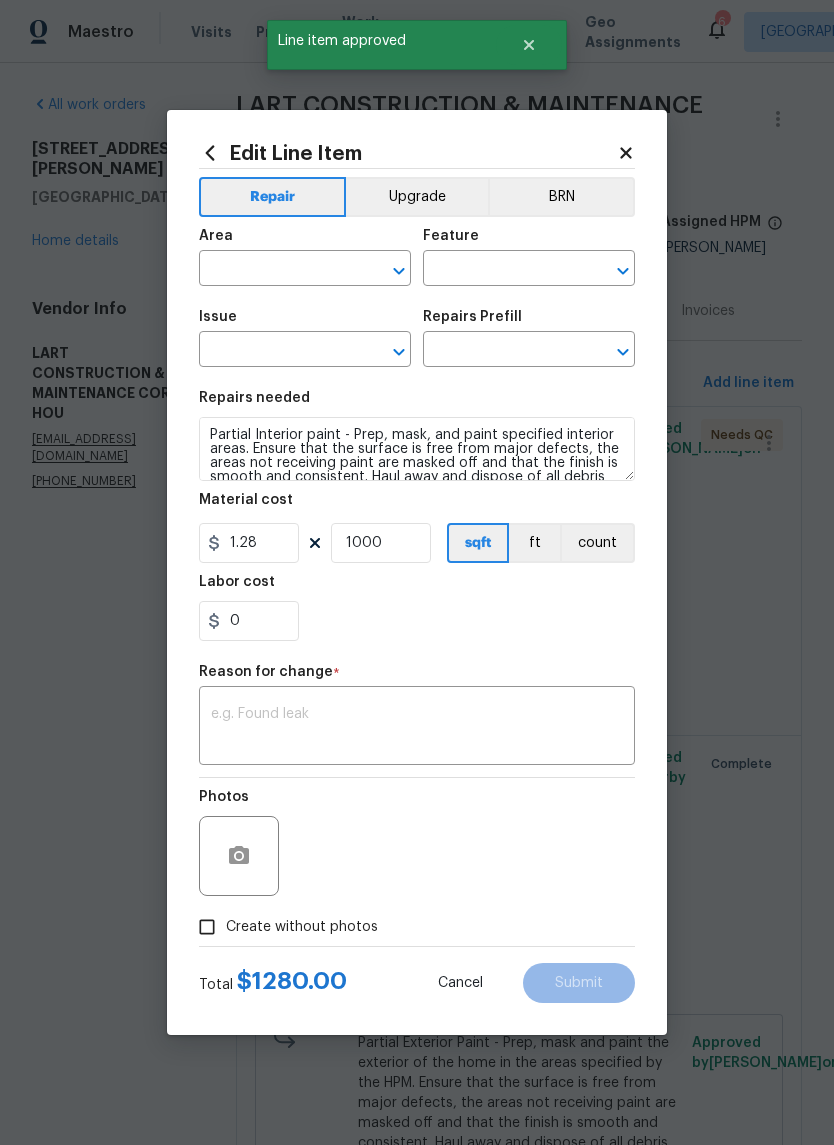 type on "Interior Overall" 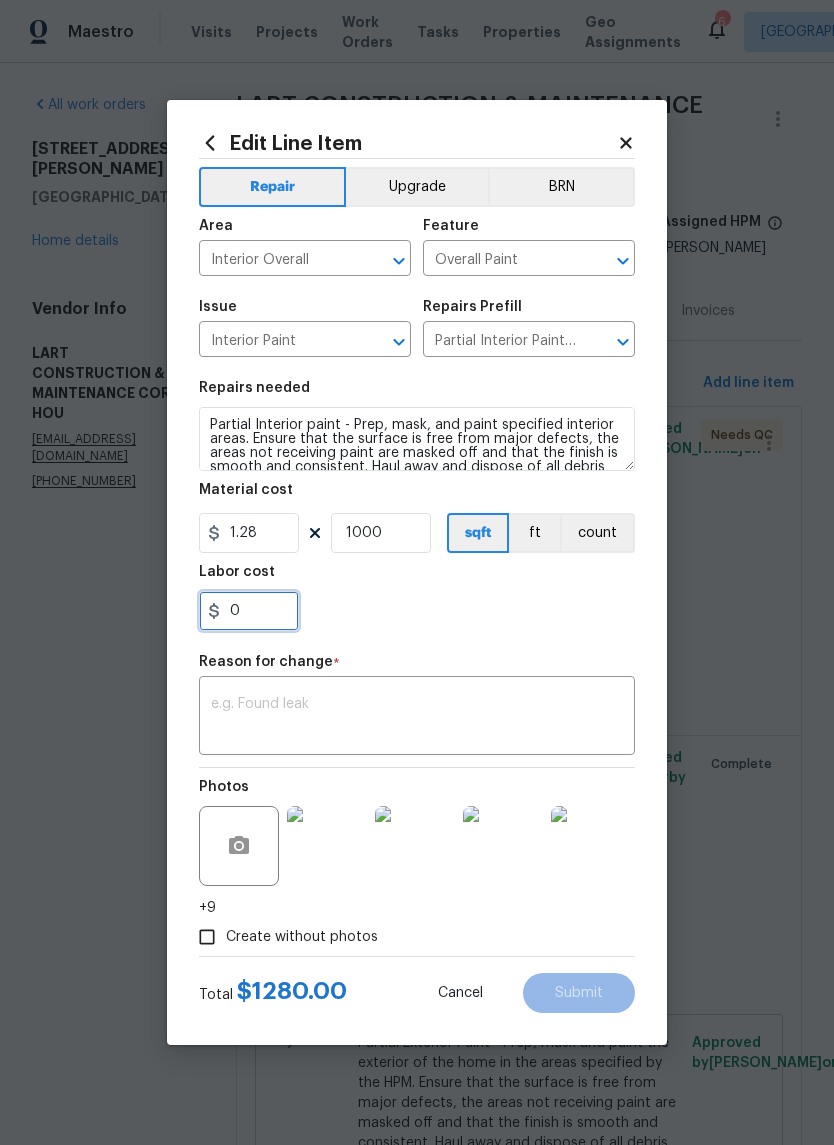 click on "0" at bounding box center (249, 611) 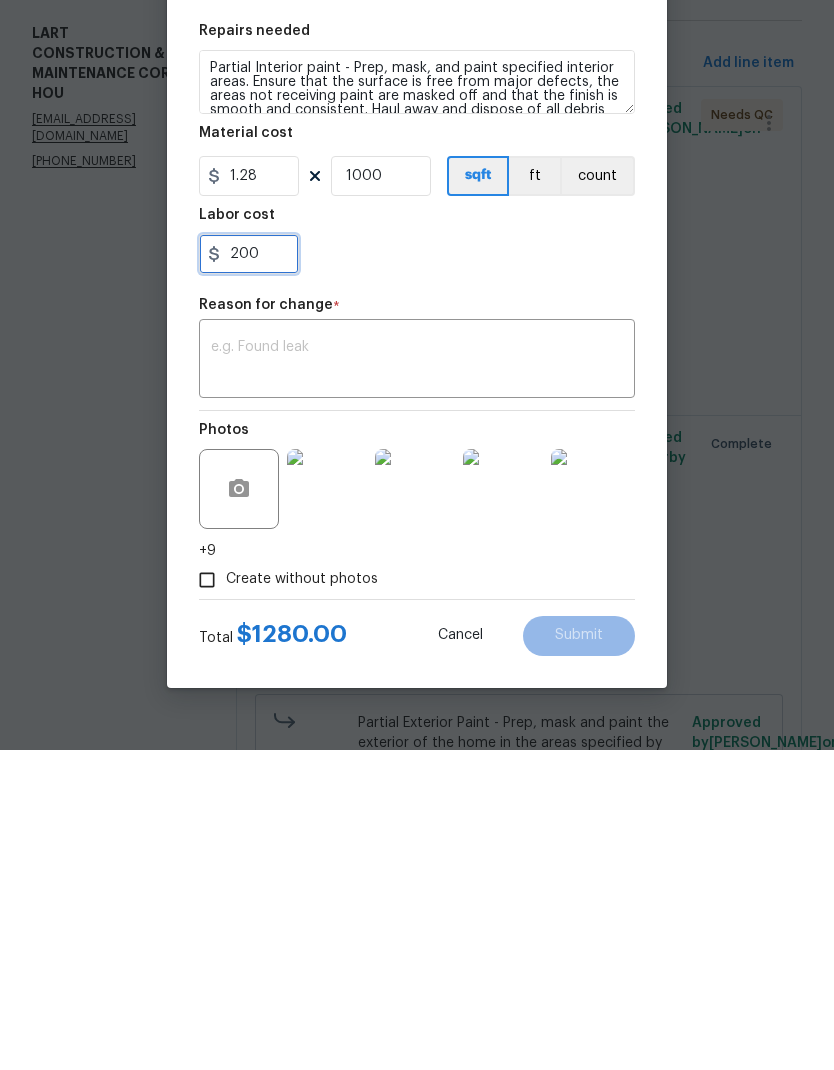 type on "200" 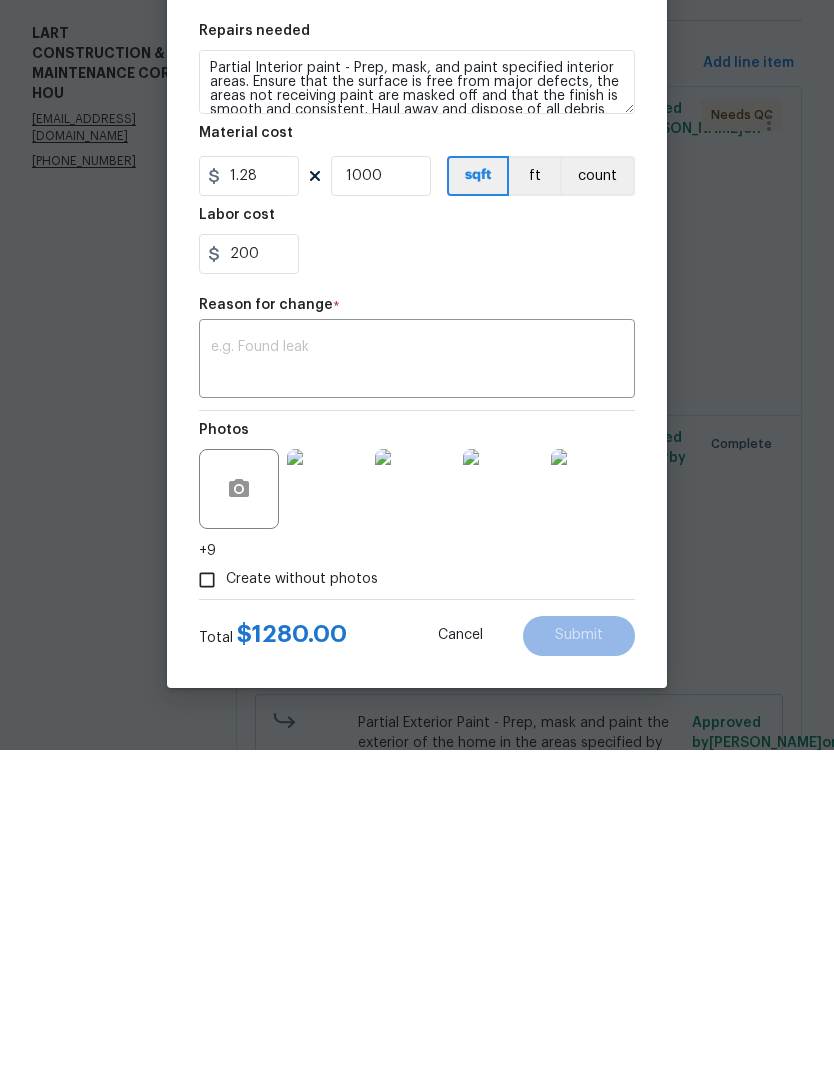 click at bounding box center (417, 681) 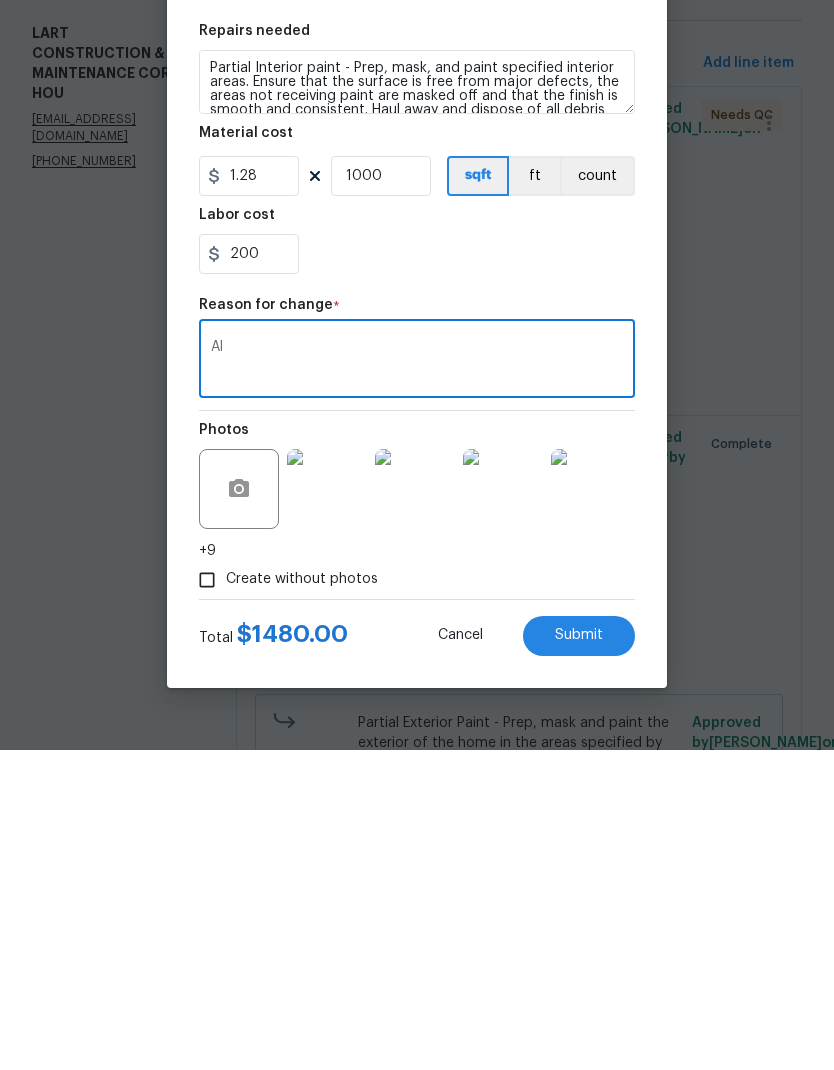 type on "A" 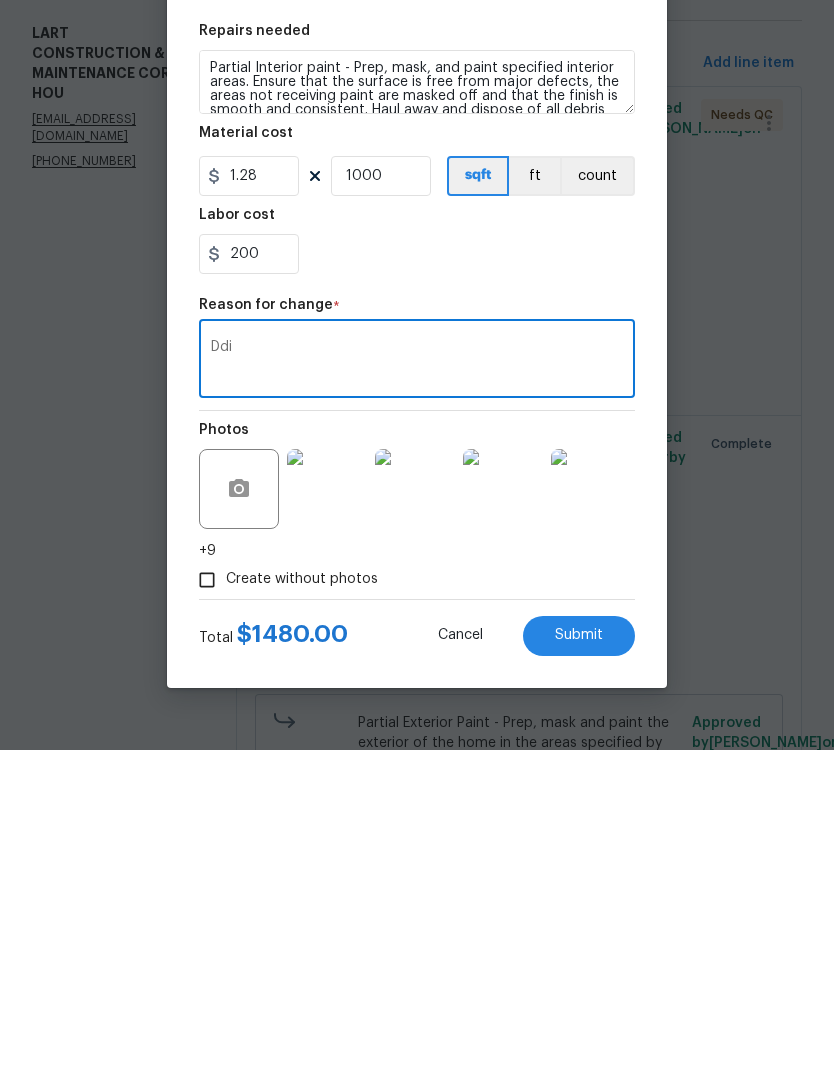 type on "Dd" 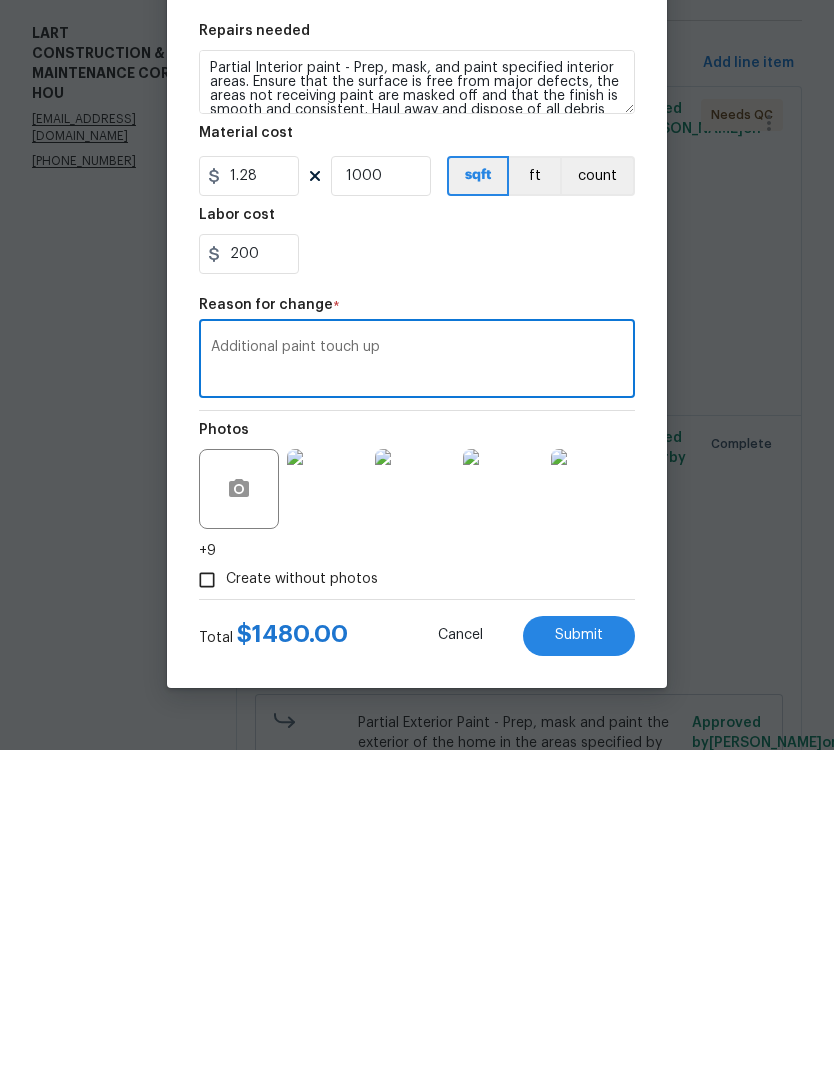 type on "Additional paint touch up" 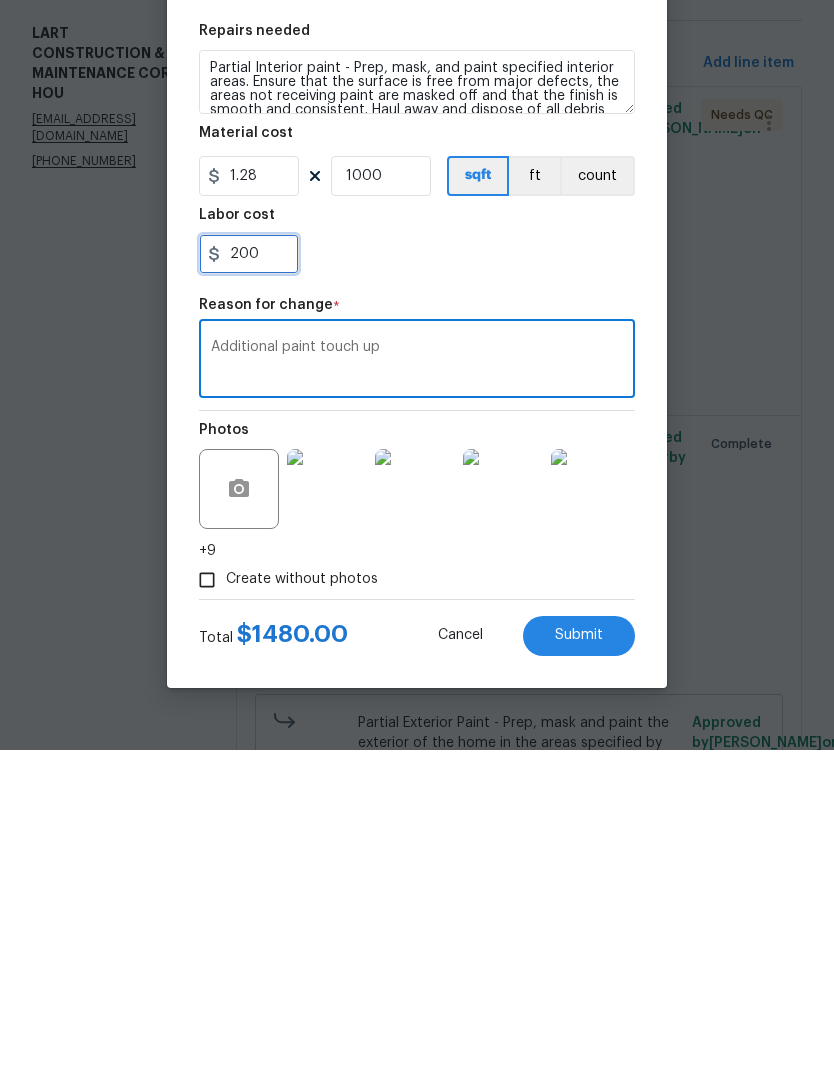 click on "200" at bounding box center (249, 574) 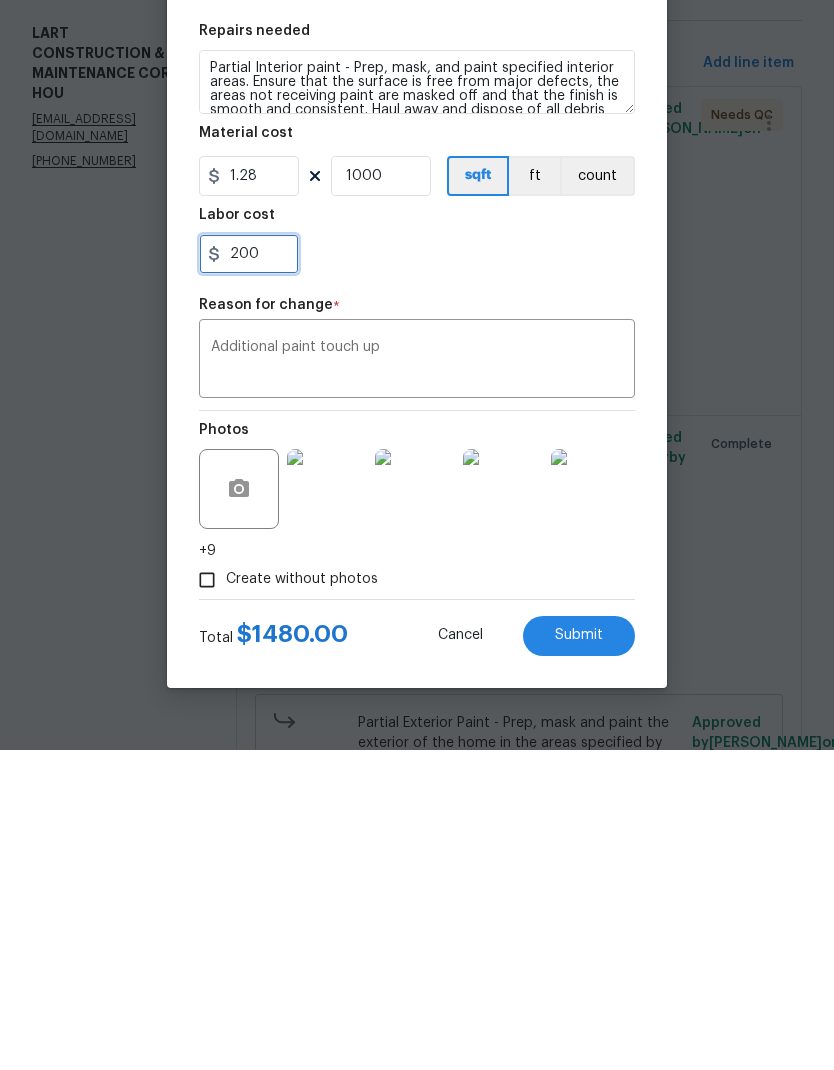 click on "200" at bounding box center (249, 574) 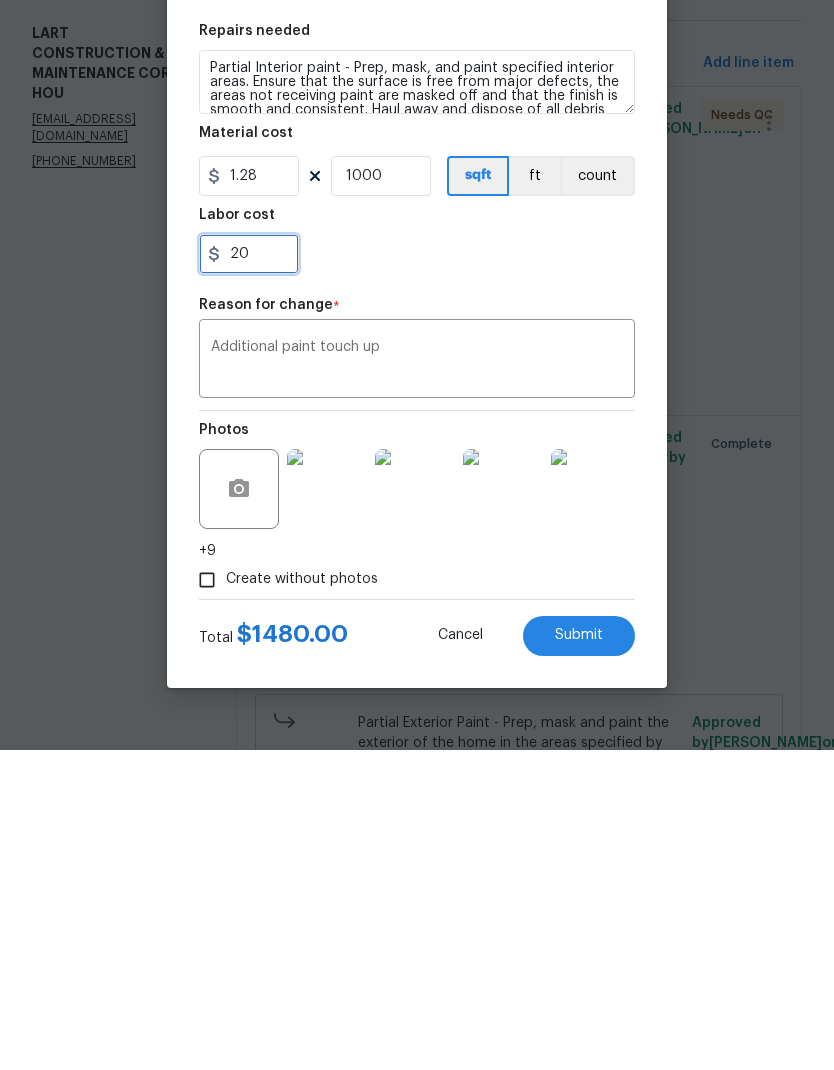type on "2" 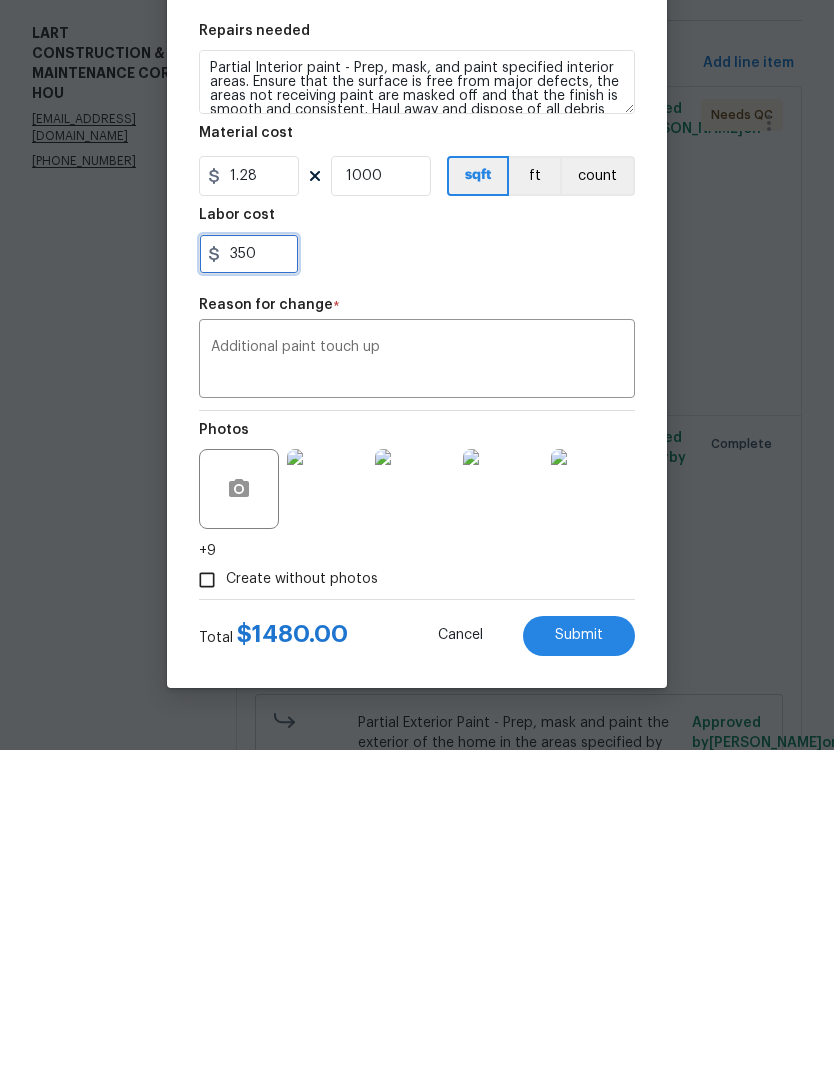 type on "350" 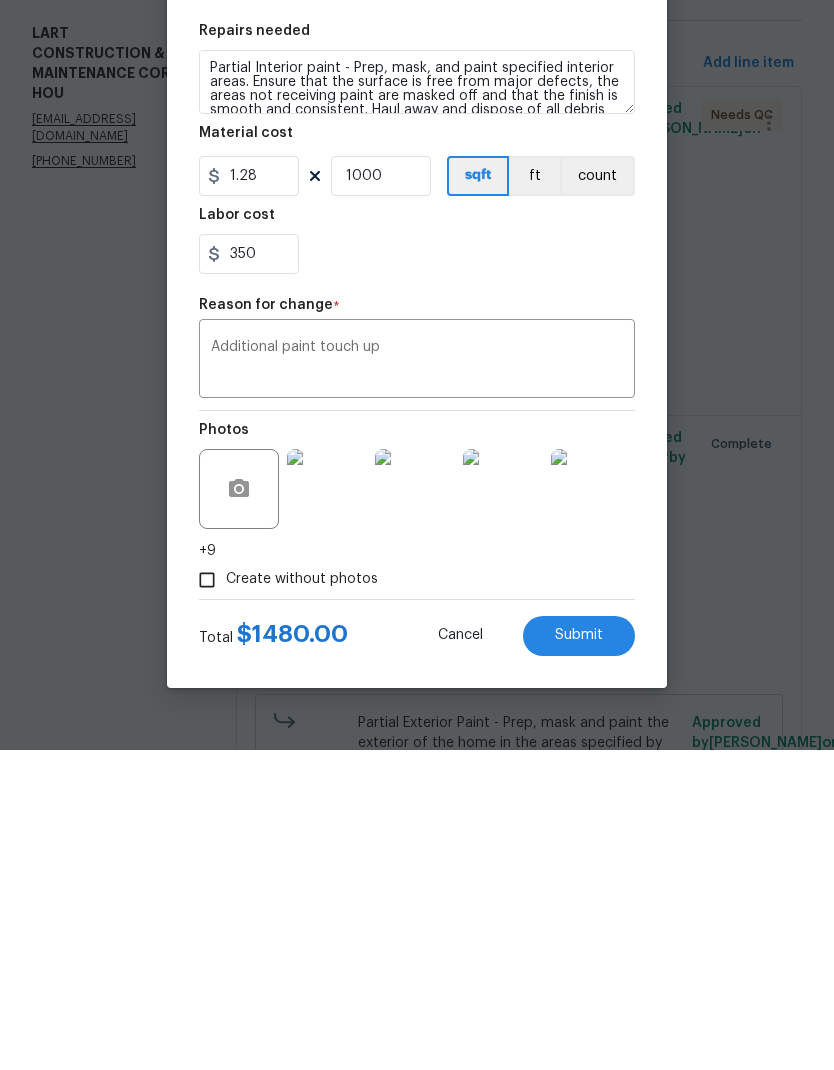 click on "350" at bounding box center [417, 574] 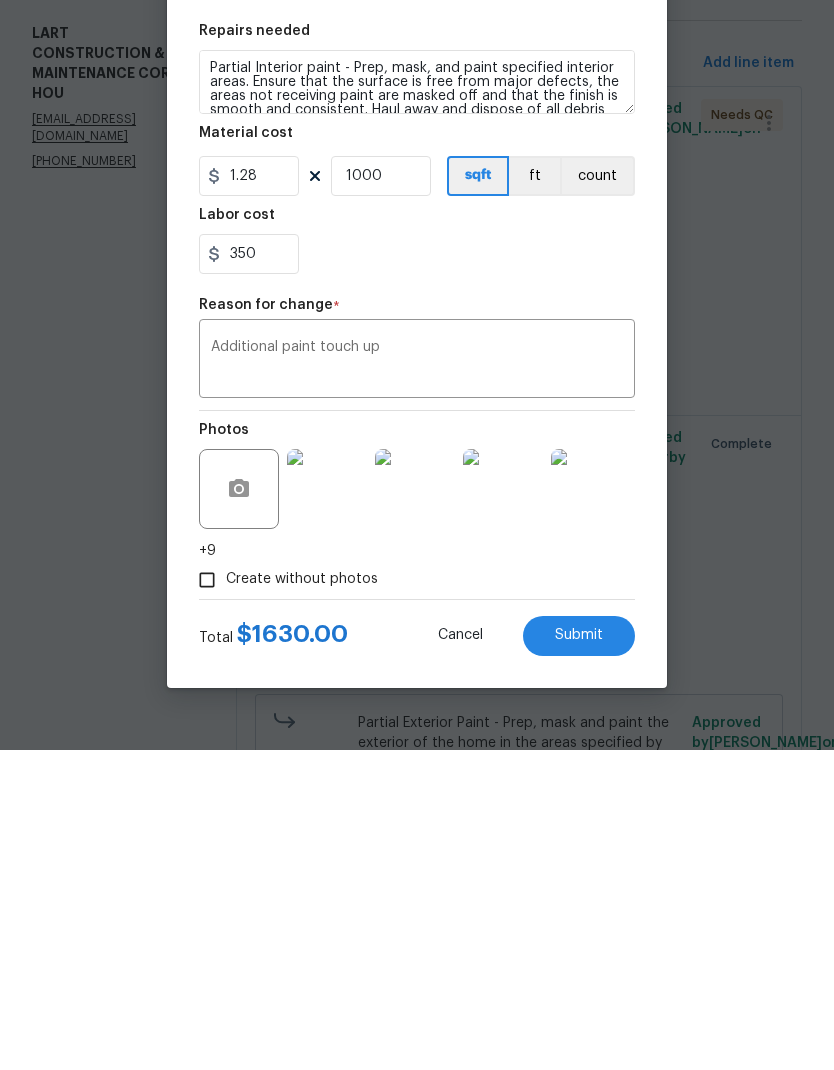 scroll, scrollTop: 80, scrollLeft: 0, axis: vertical 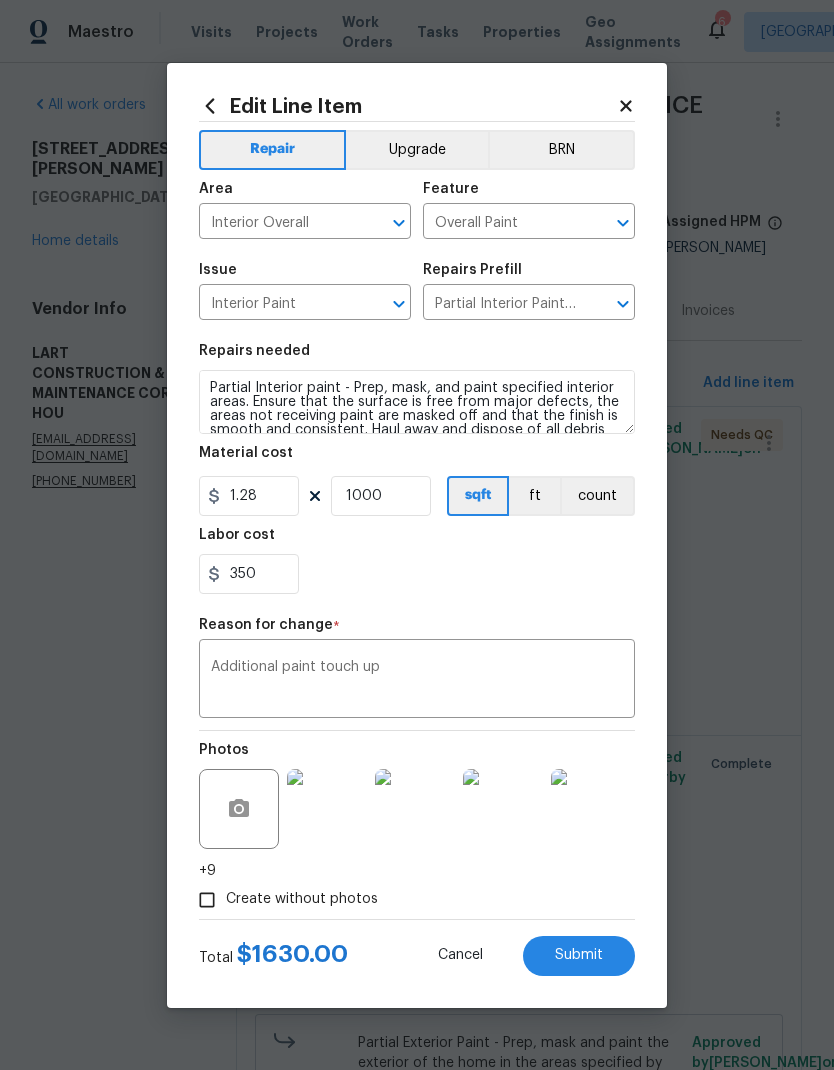 click on "Submit" at bounding box center [579, 955] 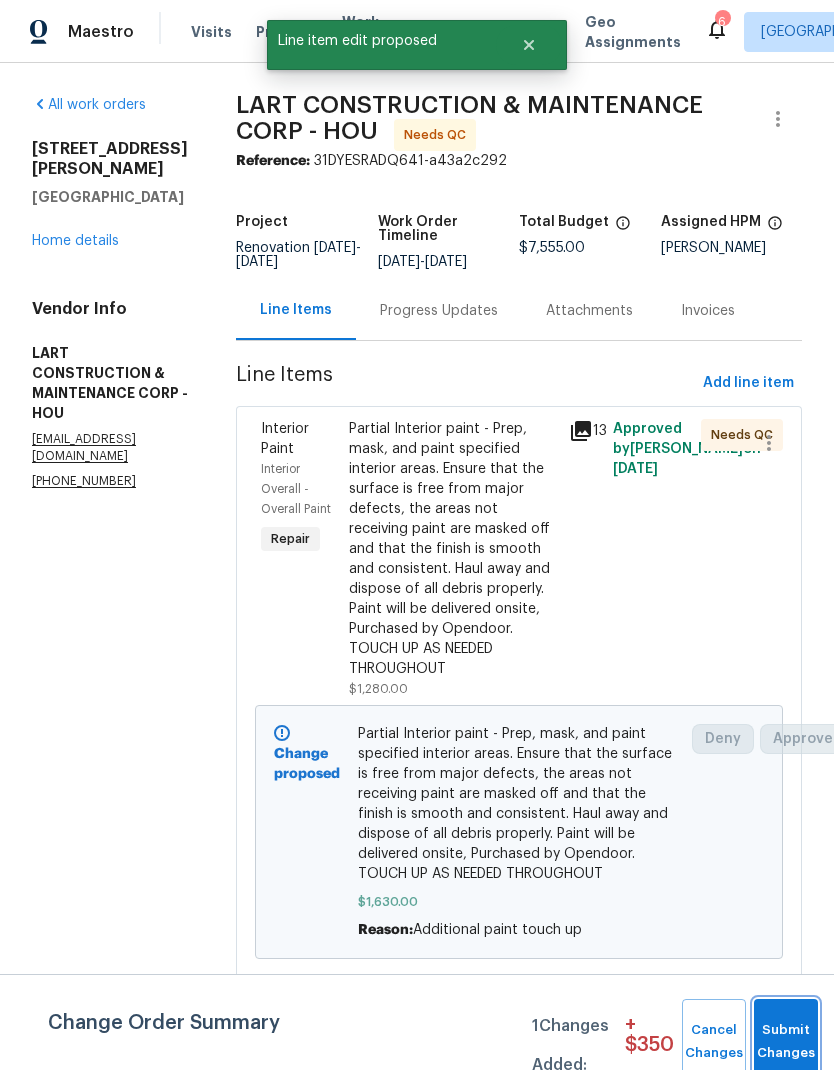 click on "Submit Changes" at bounding box center (786, 1042) 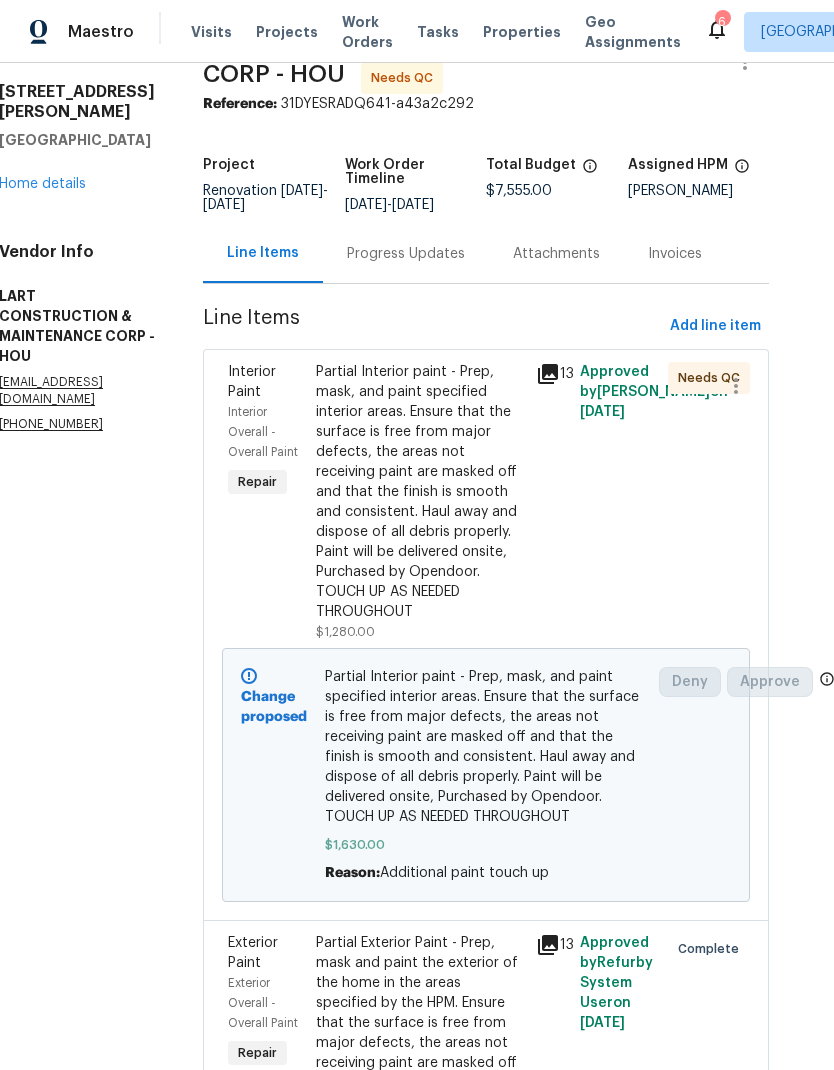 scroll, scrollTop: 57, scrollLeft: 33, axis: both 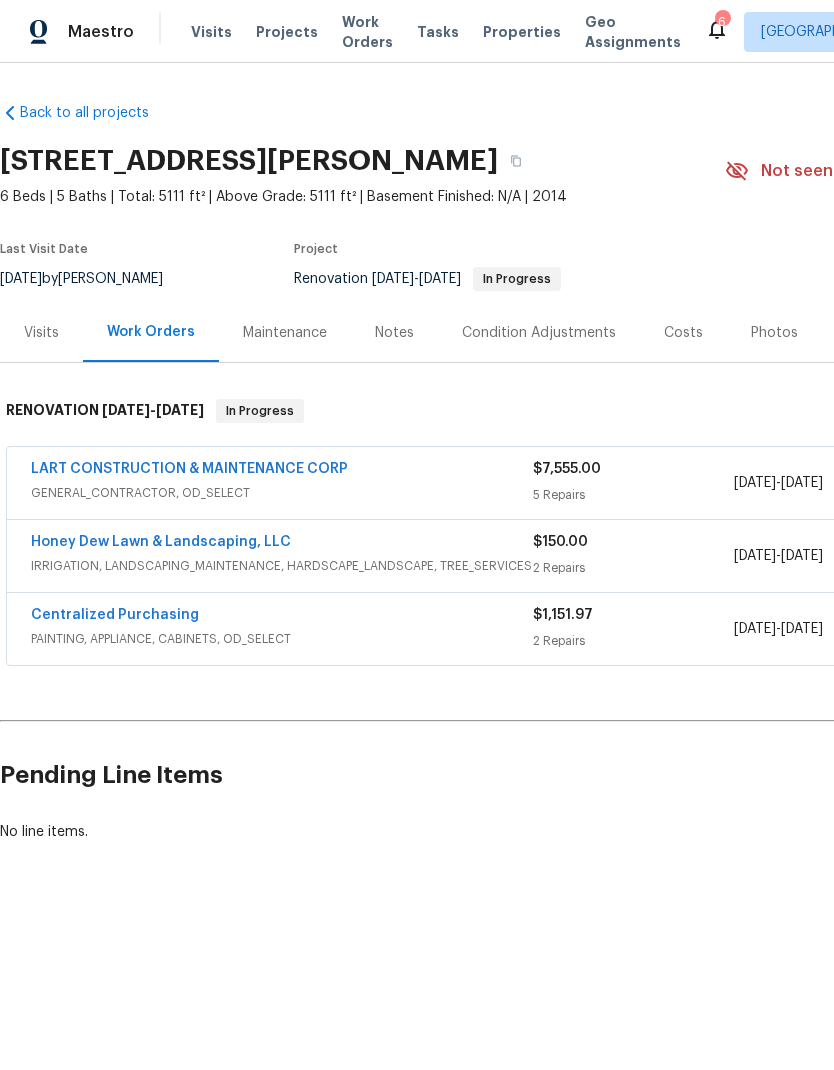 click on "LART CONSTRUCTION & MAINTENANCE CORP" at bounding box center (189, 469) 